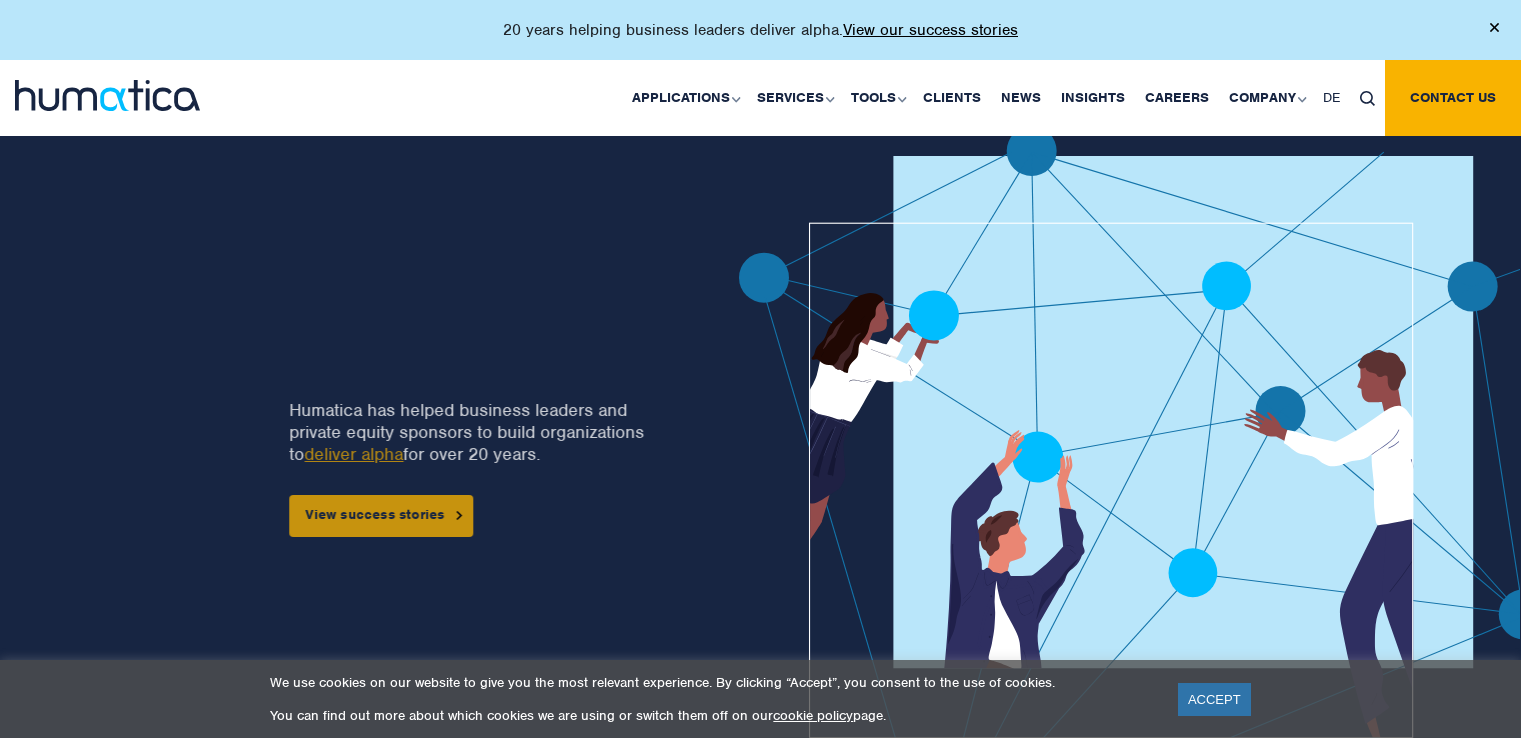 scroll, scrollTop: 0, scrollLeft: 0, axis: both 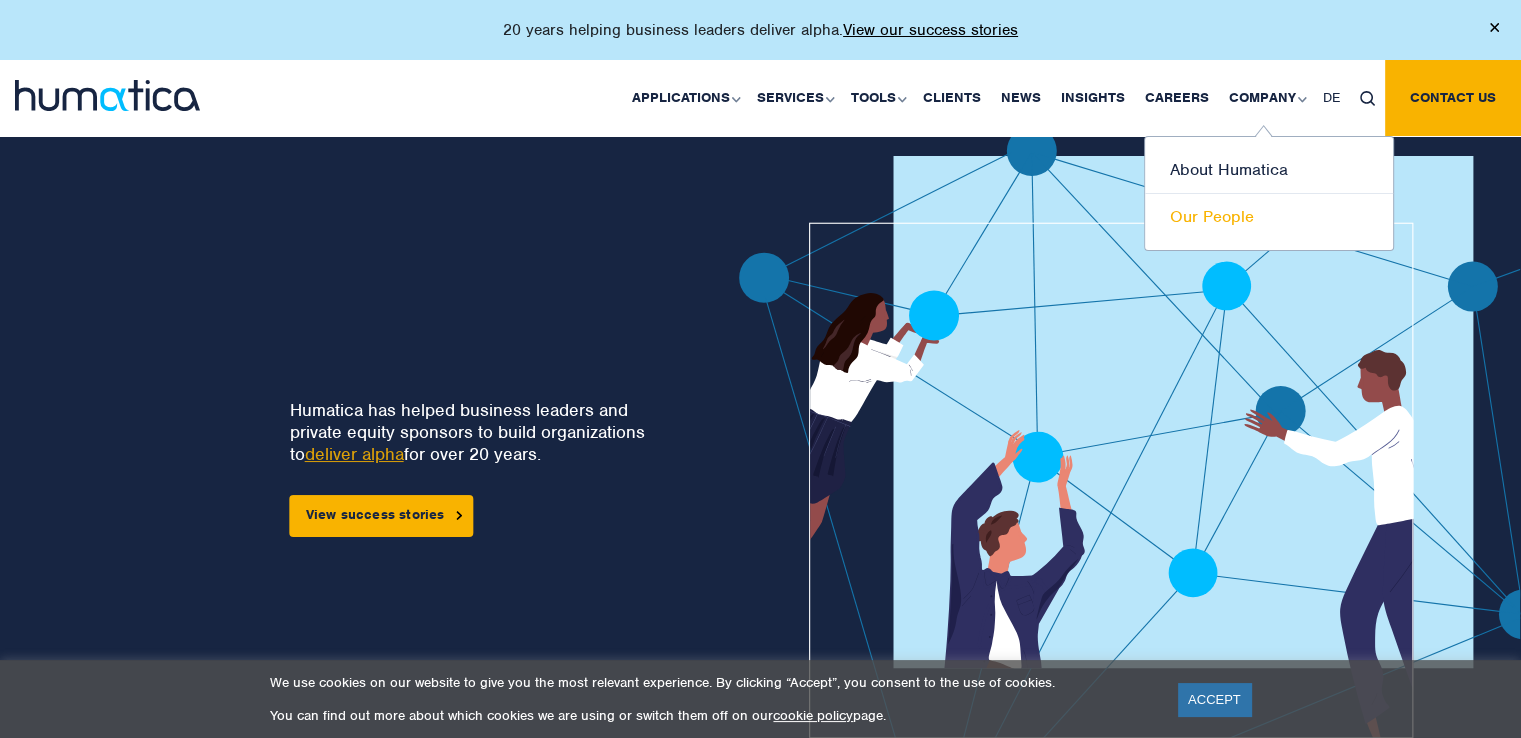 click on "Our People" at bounding box center [1269, 217] 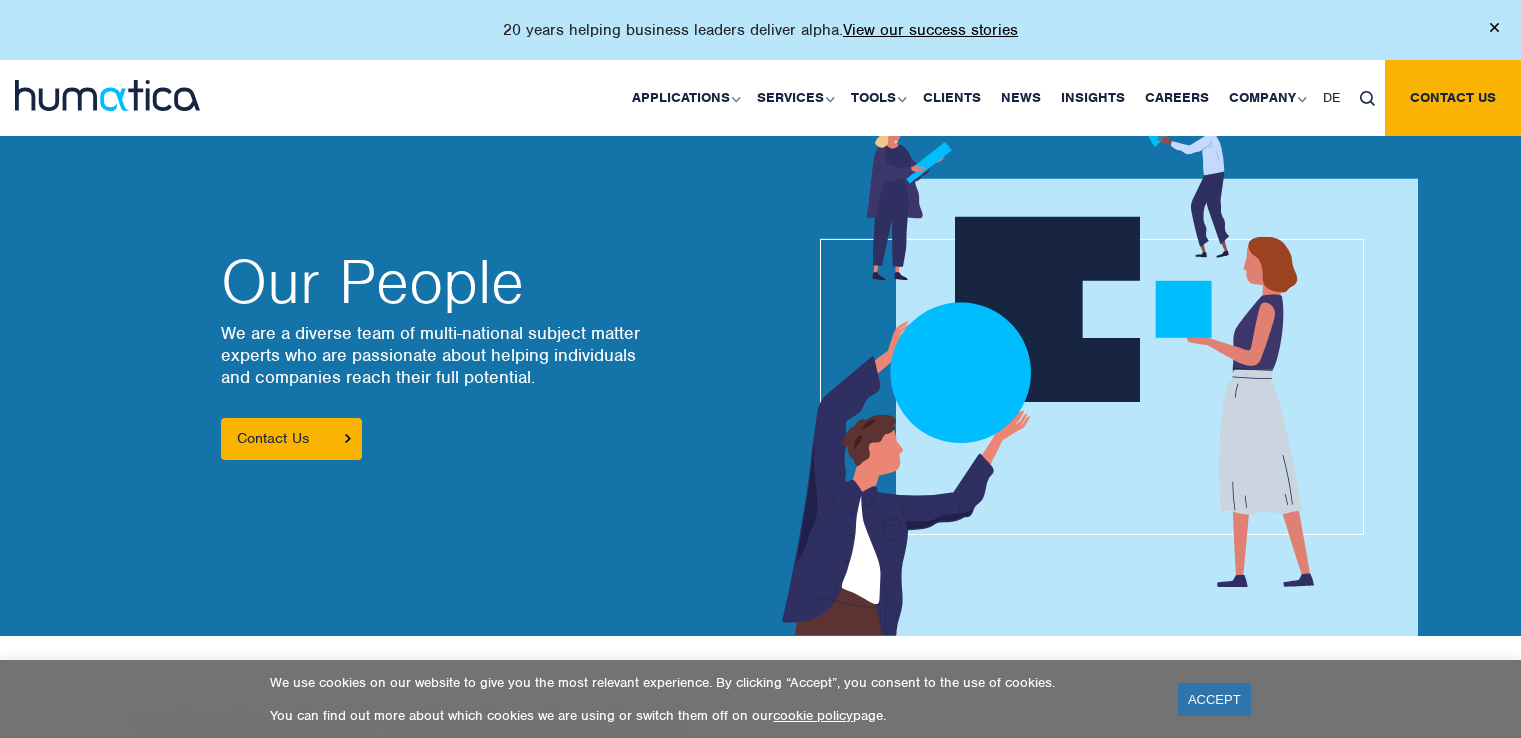 scroll, scrollTop: 0, scrollLeft: 0, axis: both 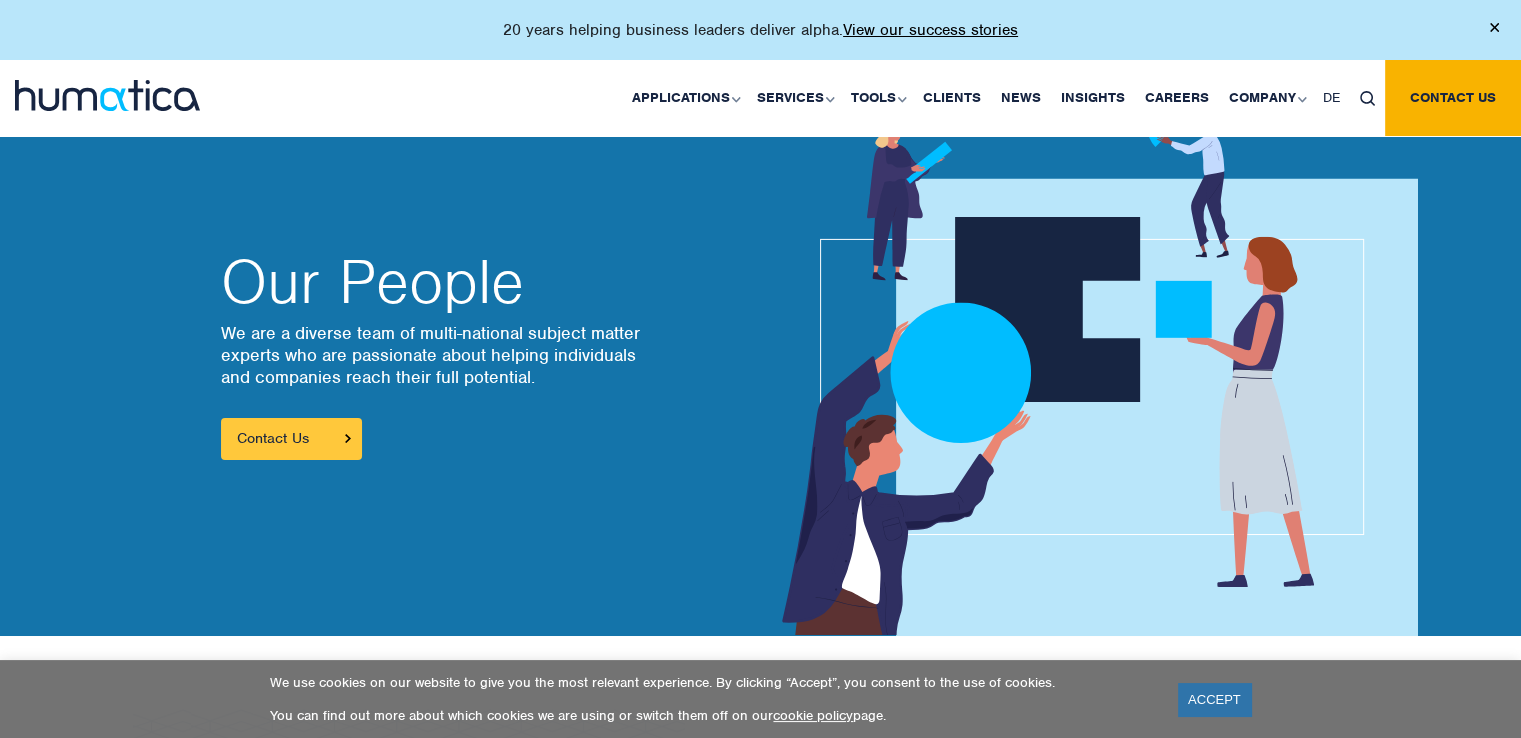 click on "Contact Us" at bounding box center (291, 439) 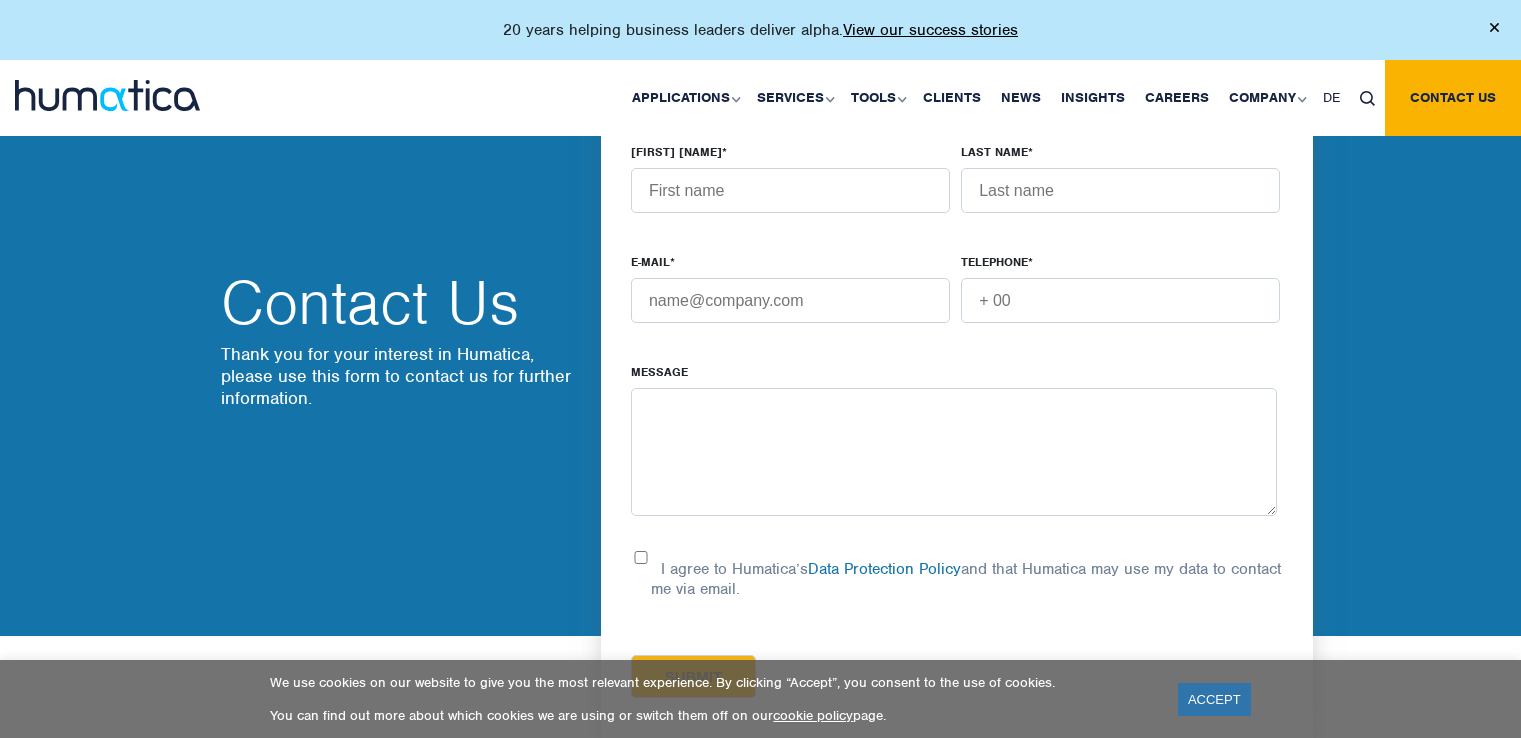 scroll, scrollTop: 0, scrollLeft: 0, axis: both 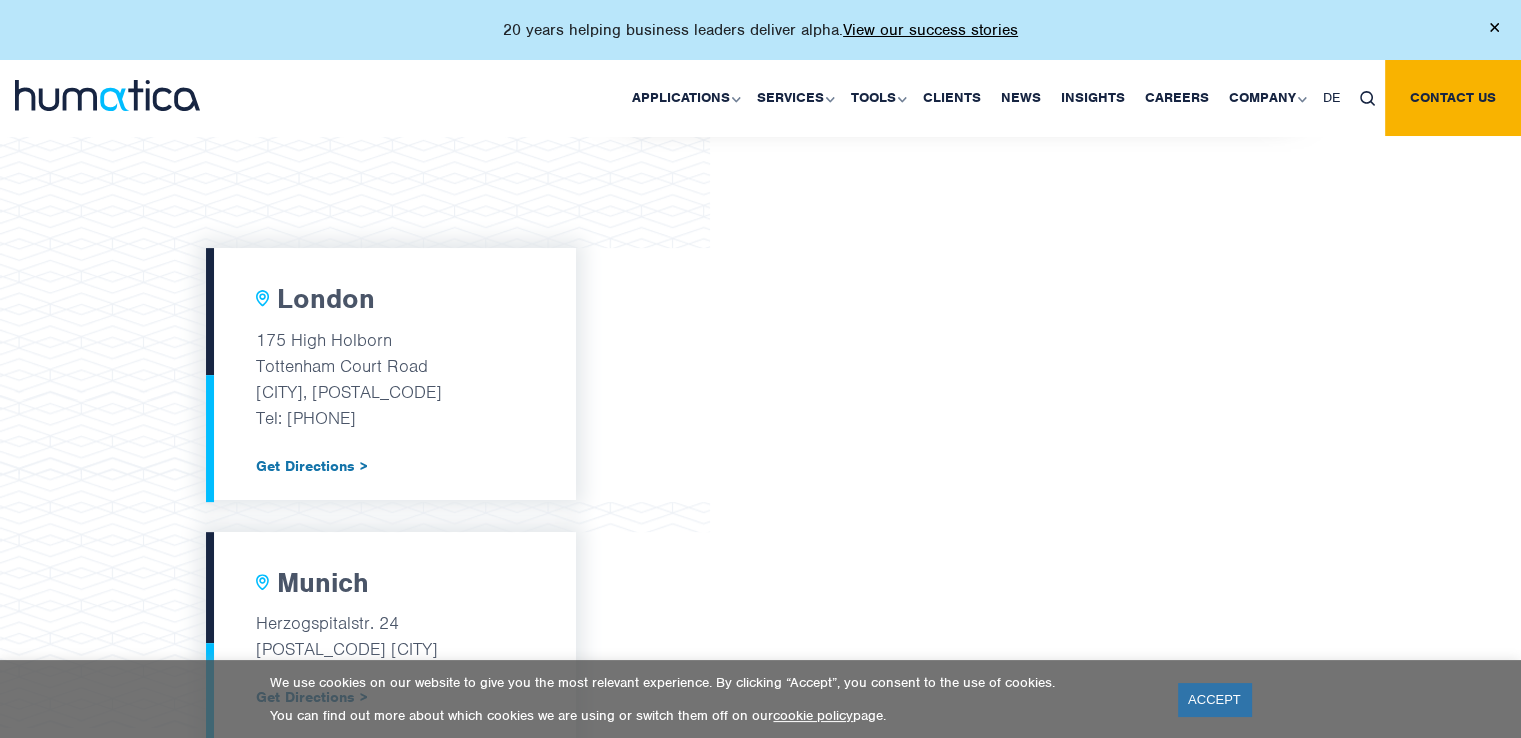 drag, startPoint x: 1530, startPoint y: 73, endPoint x: 1530, endPoint y: 200, distance: 127 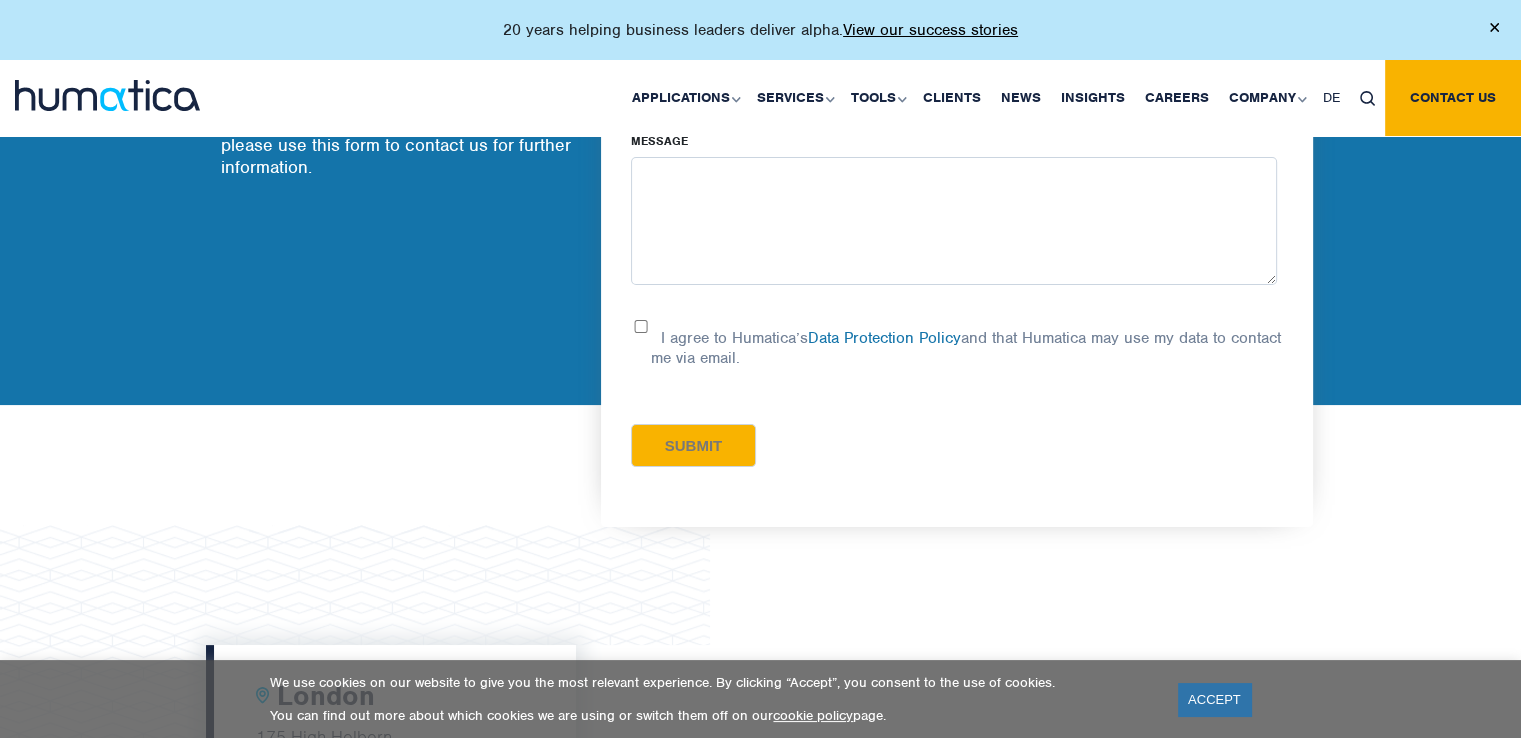 scroll, scrollTop: 0, scrollLeft: 0, axis: both 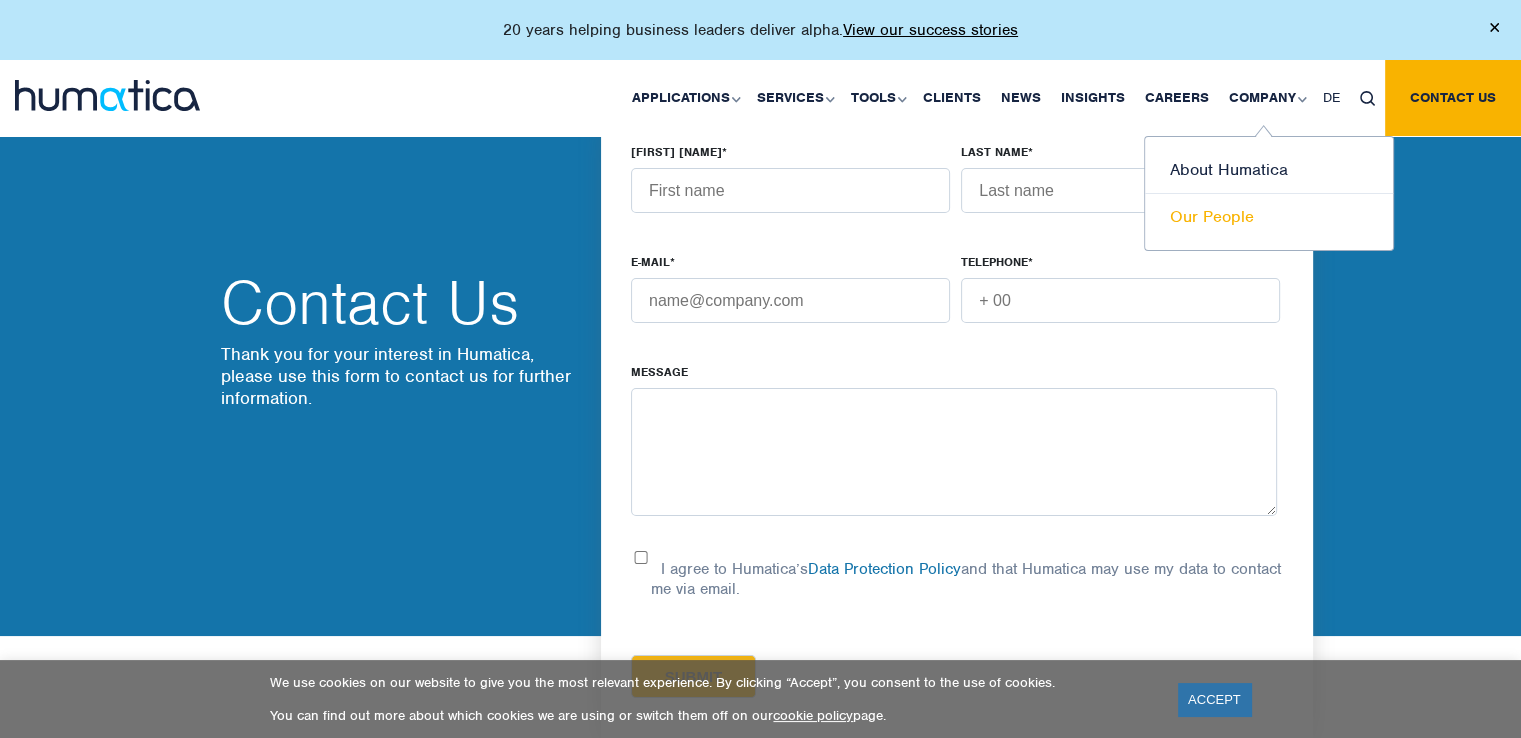 click on "Our People" at bounding box center [1269, 217] 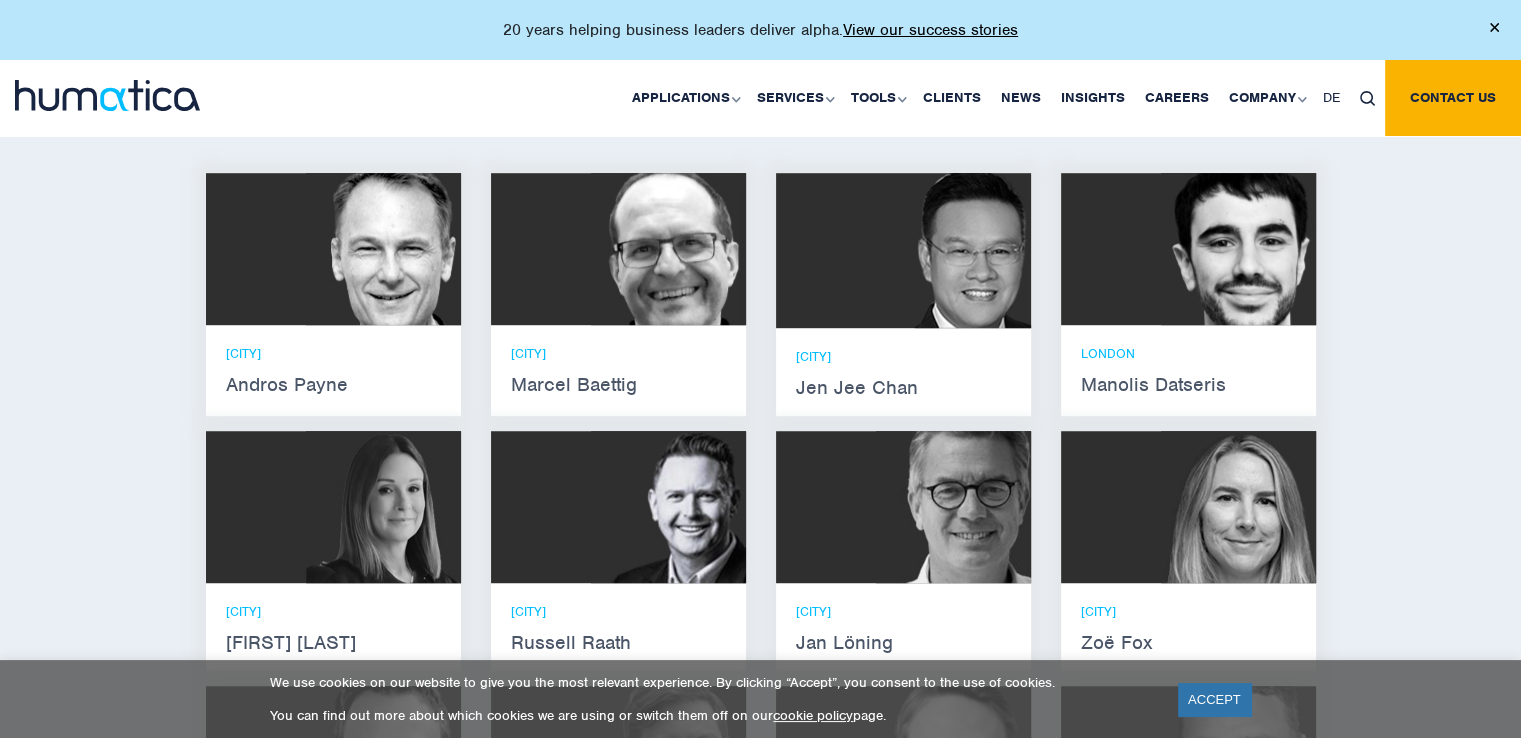 scroll, scrollTop: 1270, scrollLeft: 0, axis: vertical 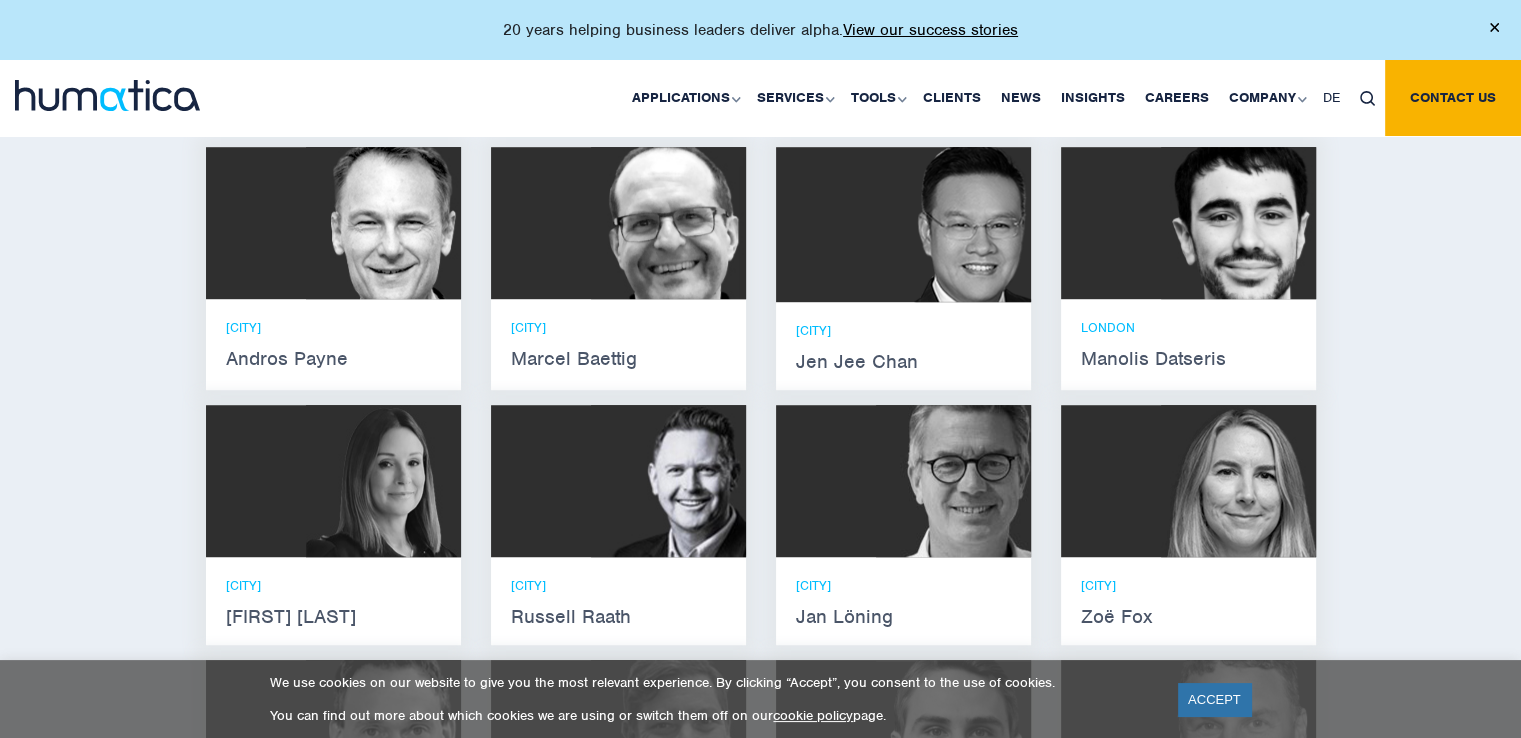 click on "20 years helping business leaders deliver alpha.  View our success stories
Applications
Pre-deal Organizational Due Diligence
Post-deal Value Creation Plan Implementation Enablement
Corporate Carve-Out
Accelerate Organic Growth
Accelerate Culture Shift
Post-Merger Integration
Reorganization
Operating Model Re-design & Implementation
Overhead Cost Reduction
Smart Rightsizing" at bounding box center [760, 676] 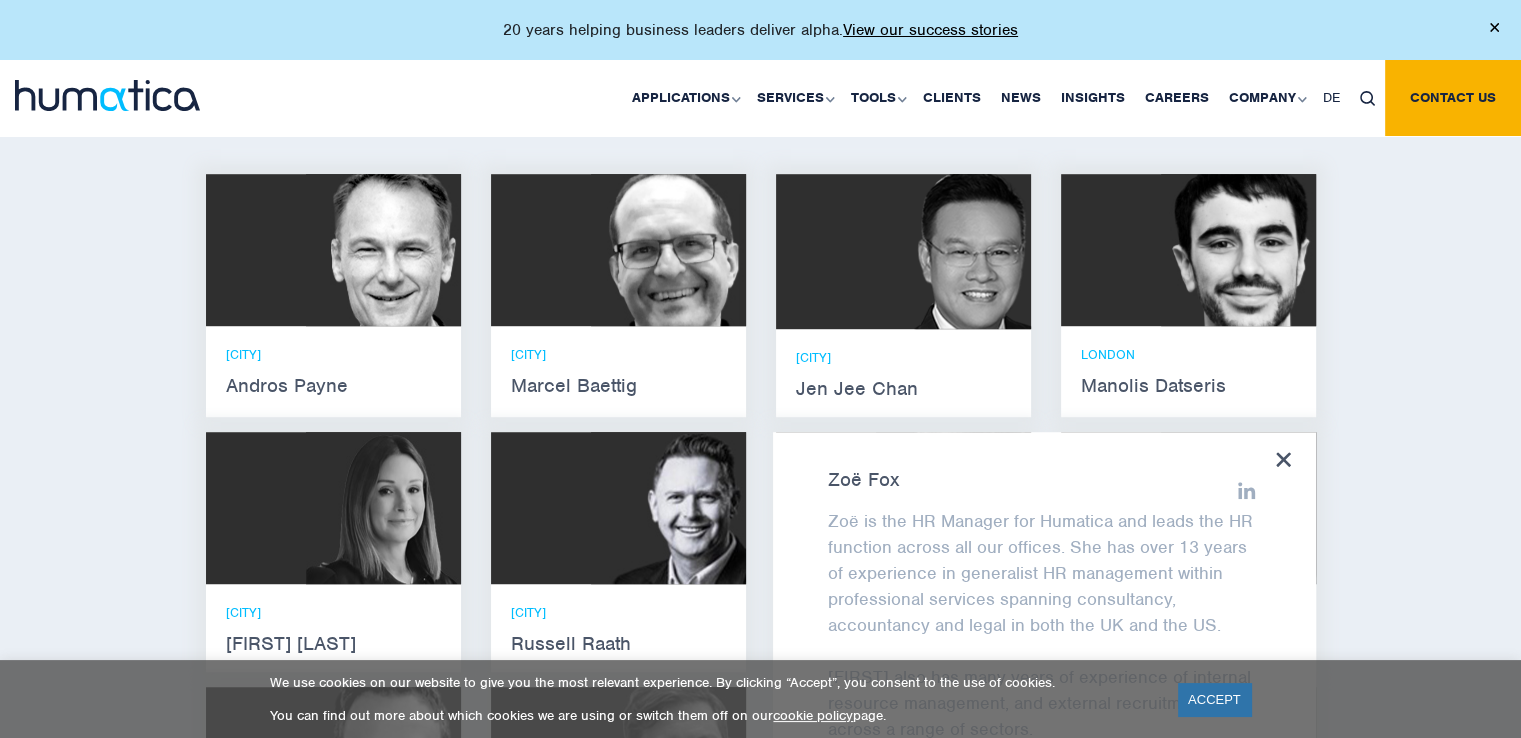 scroll, scrollTop: 1238, scrollLeft: 0, axis: vertical 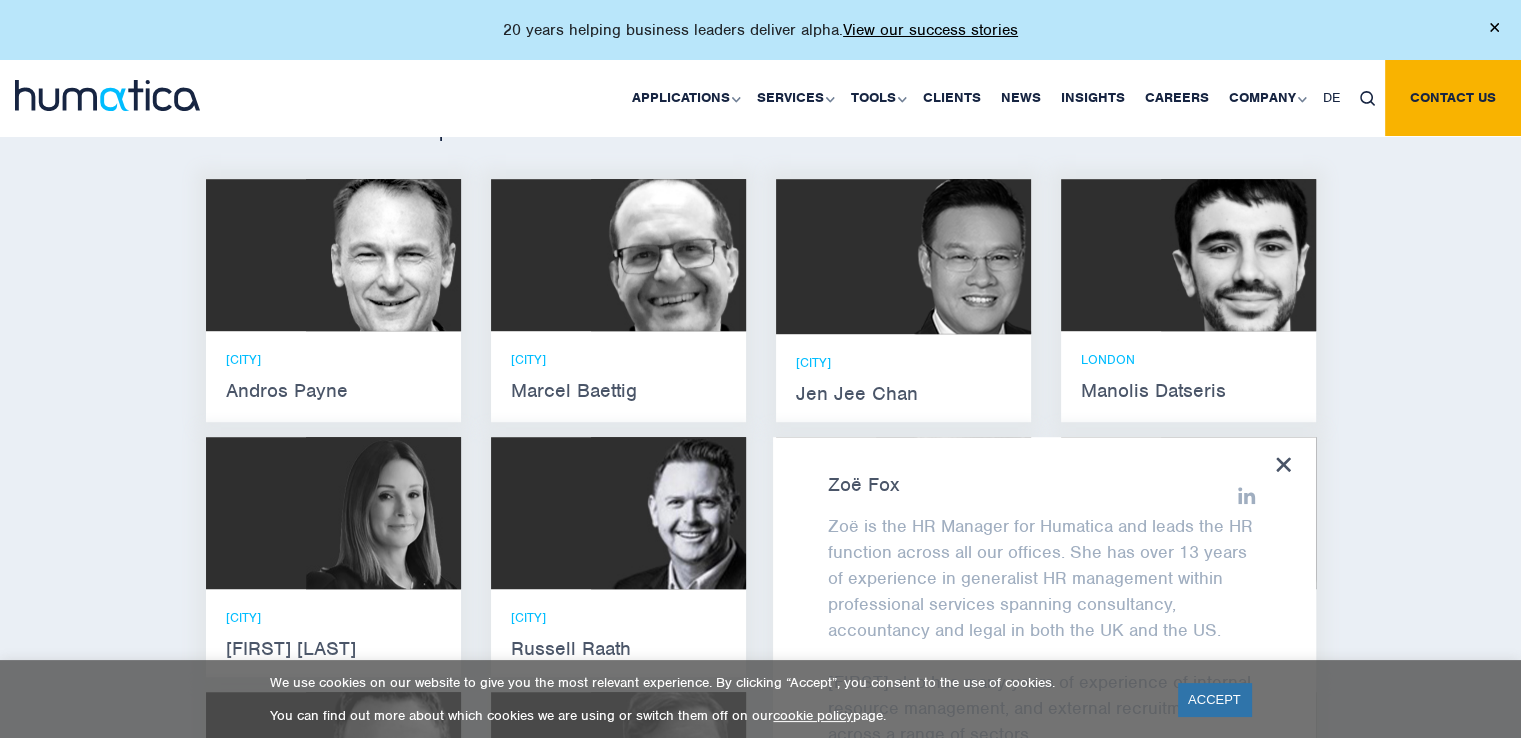 click at bounding box center [383, 513] 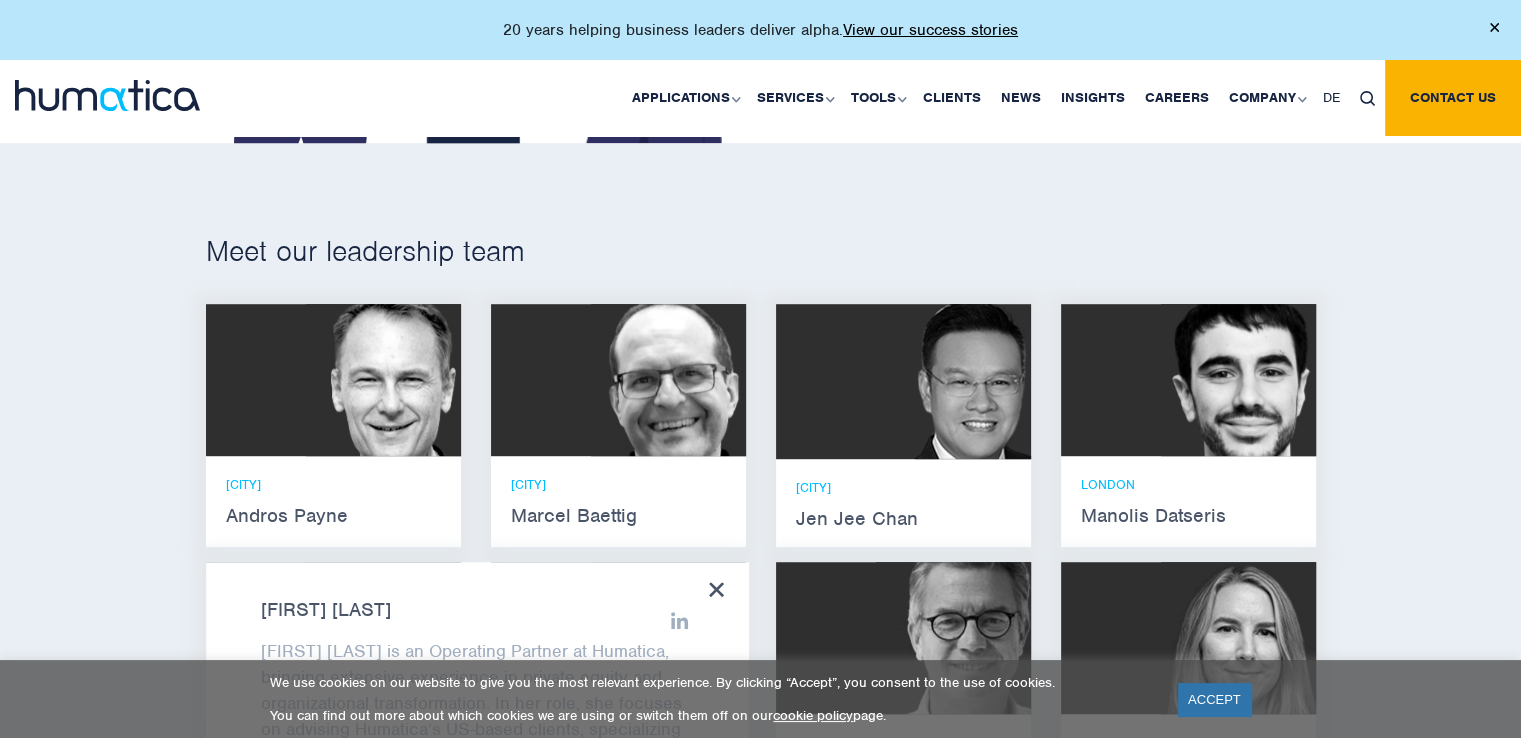 scroll, scrollTop: 1087, scrollLeft: 0, axis: vertical 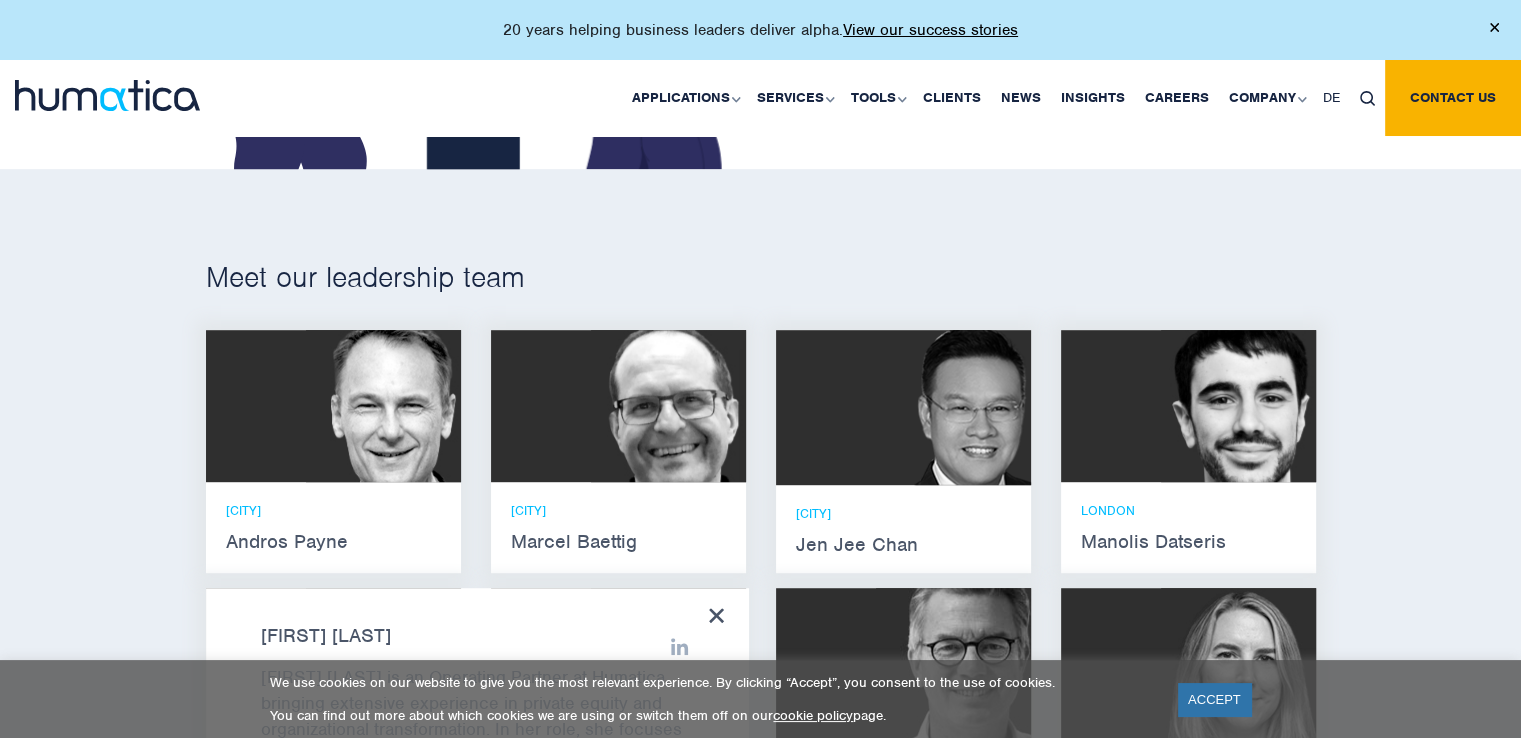 click at bounding box center (383, 406) 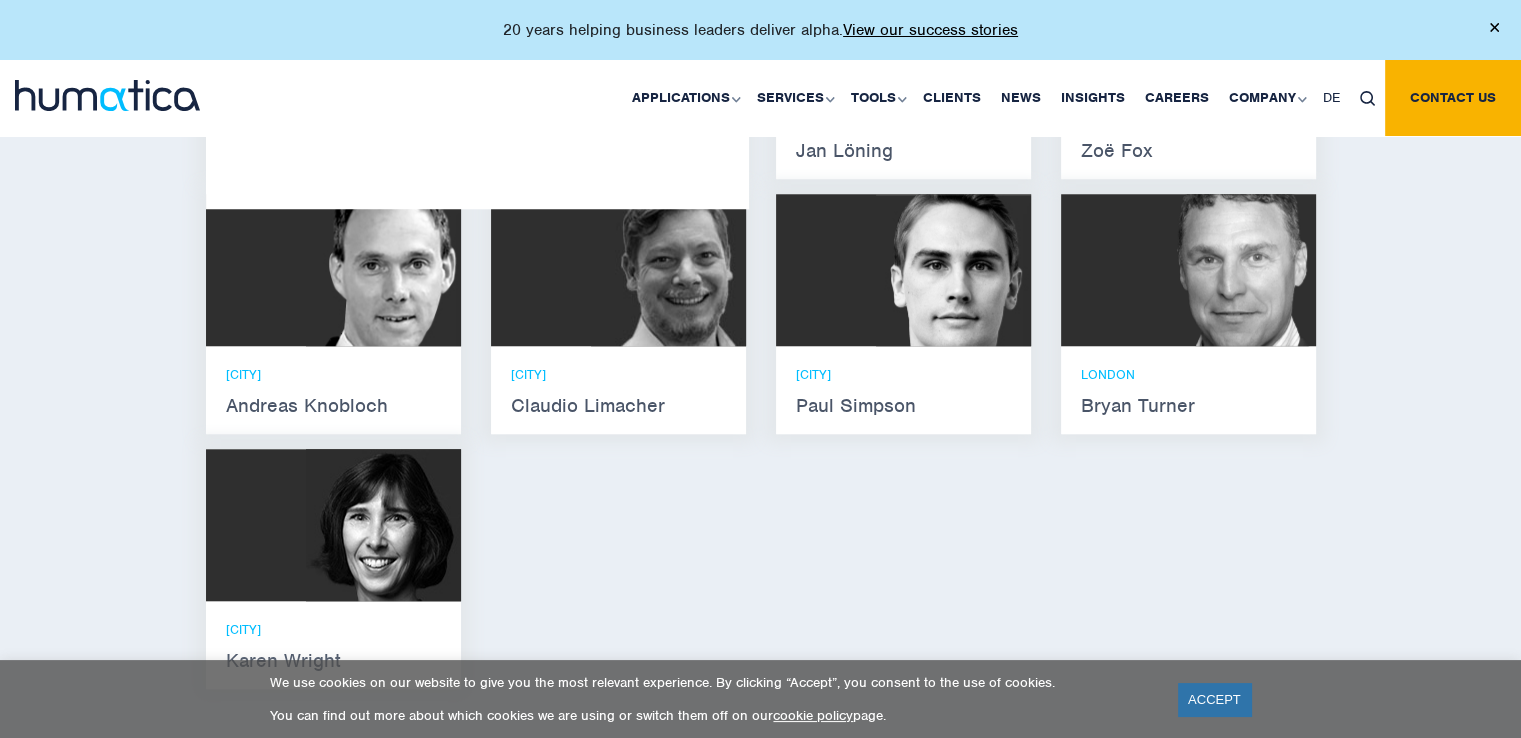 scroll, scrollTop: 1753, scrollLeft: 0, axis: vertical 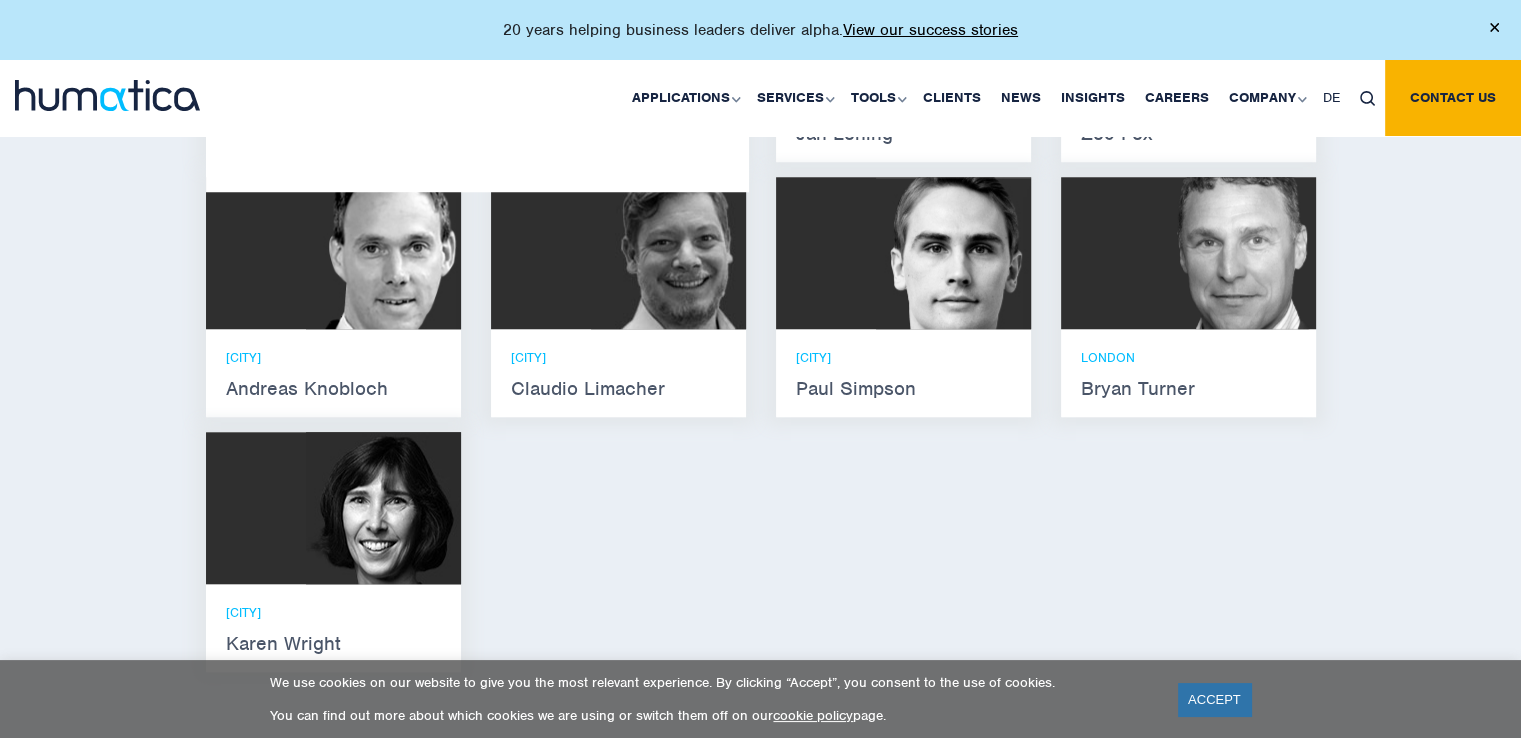 click at bounding box center [1238, 253] 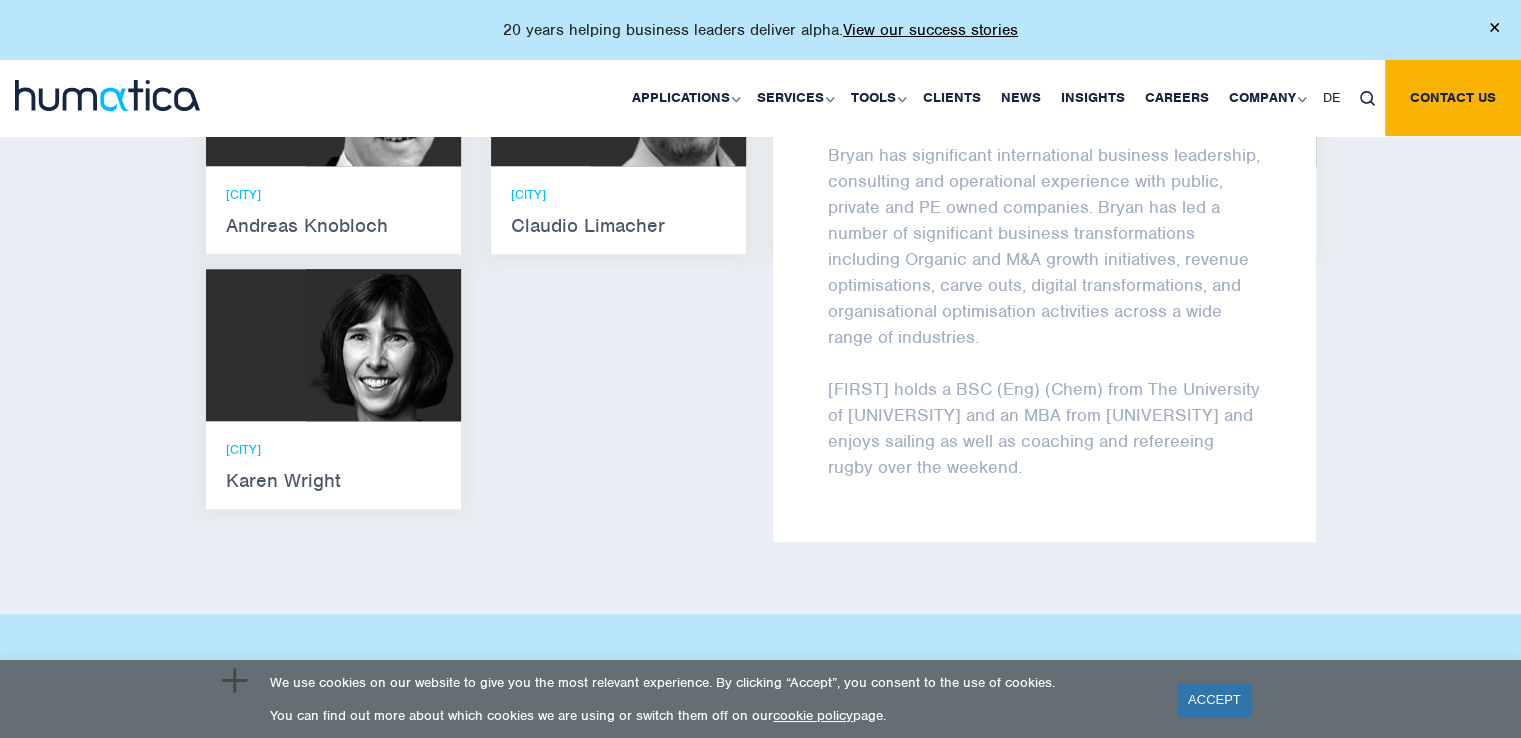 scroll, scrollTop: 1920, scrollLeft: 0, axis: vertical 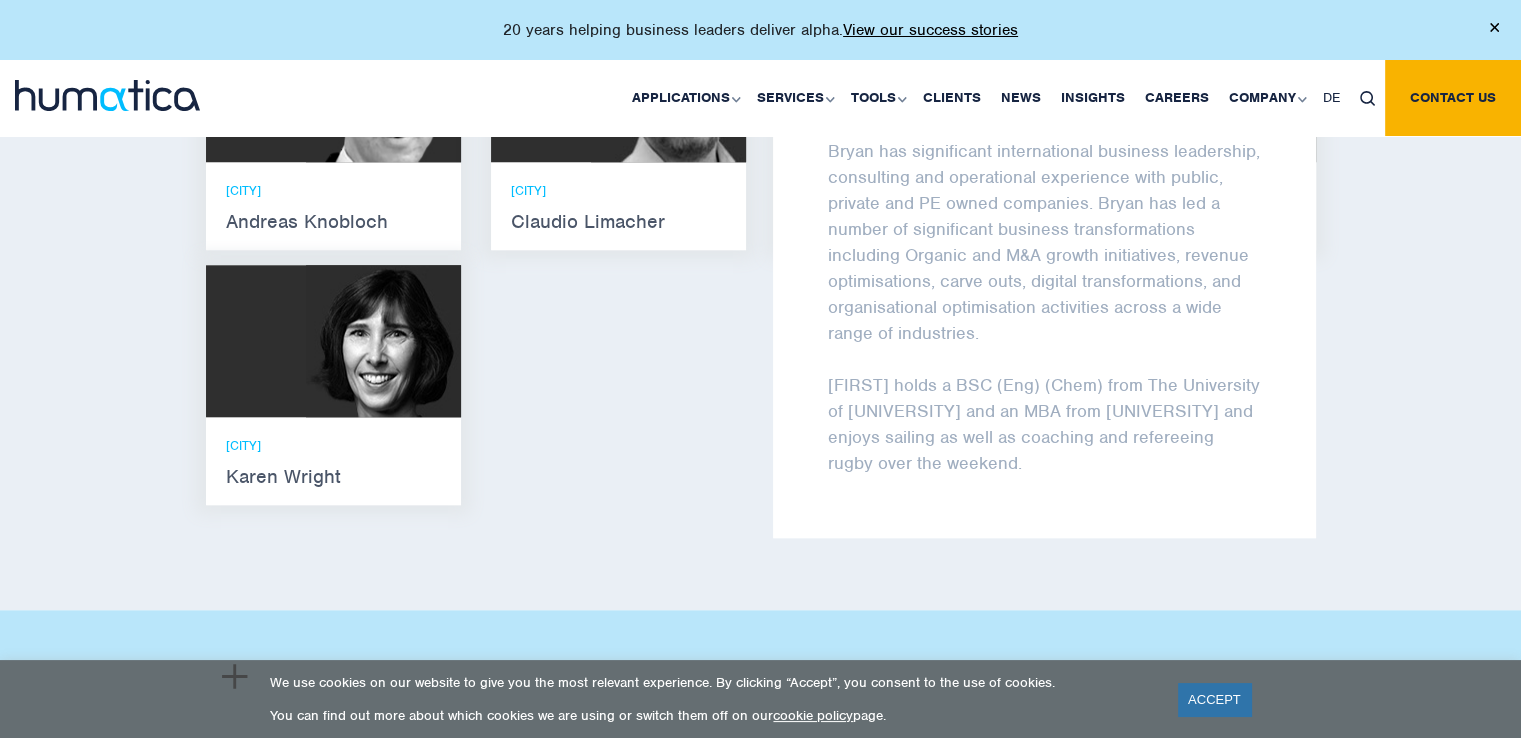 click at bounding box center [383, 341] 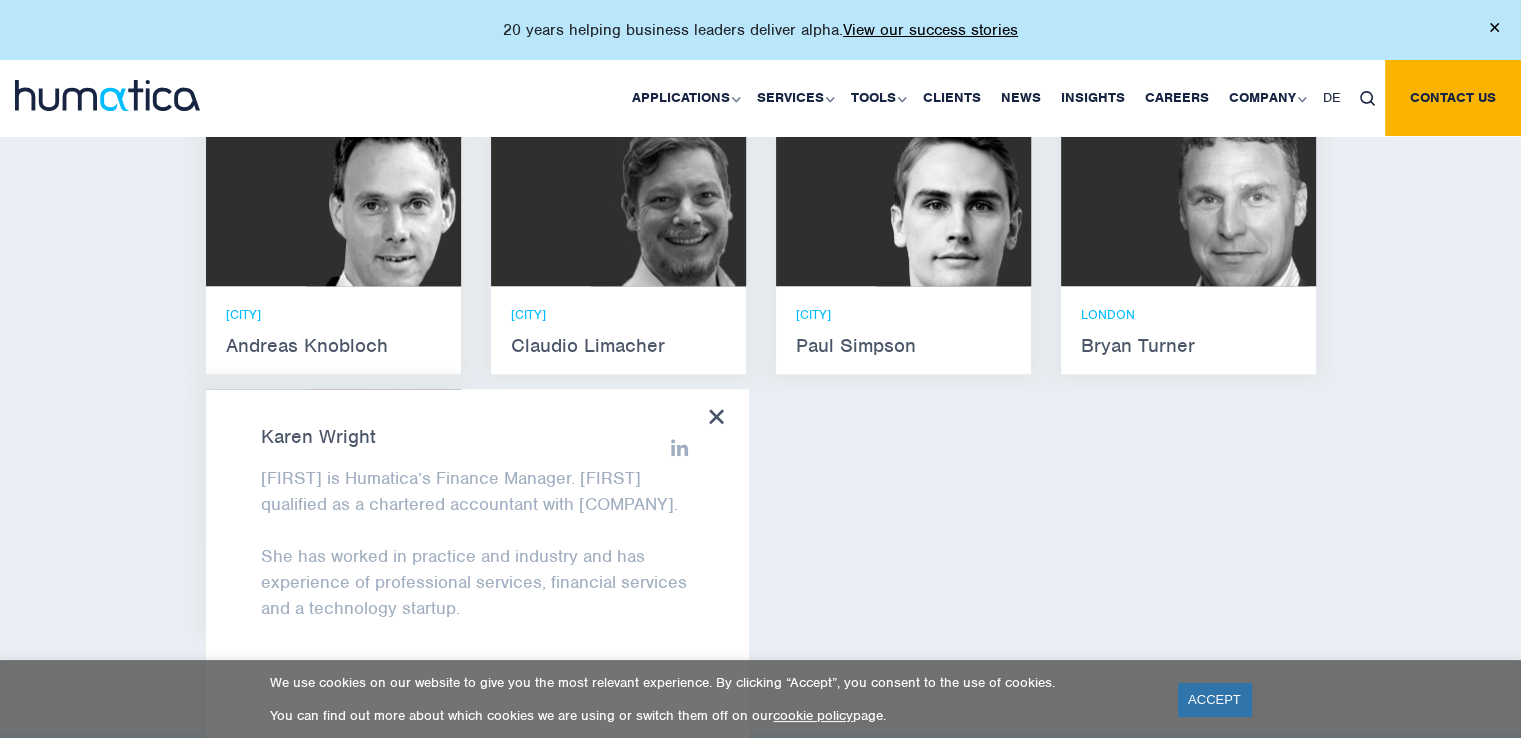 scroll, scrollTop: 1778, scrollLeft: 0, axis: vertical 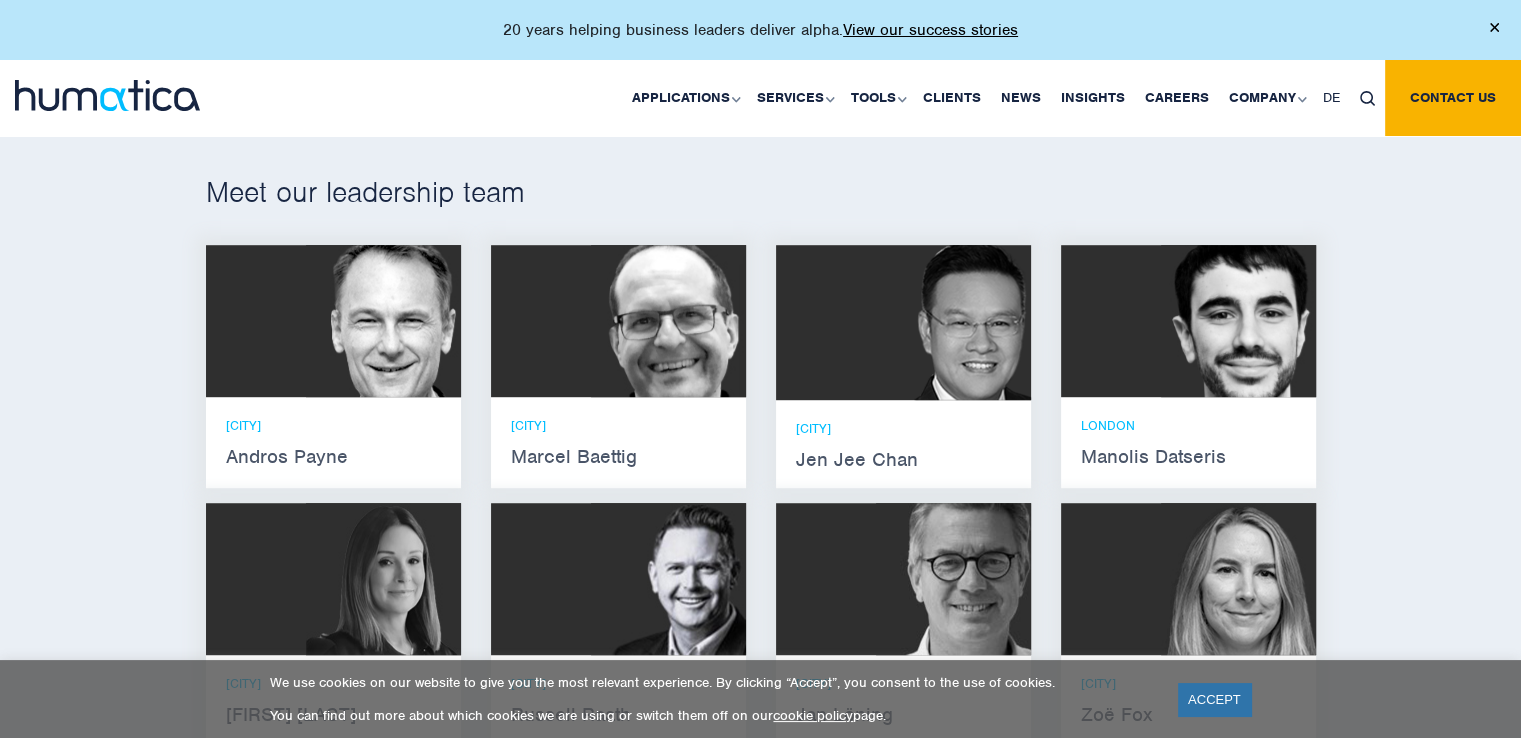 click at bounding box center [668, 321] 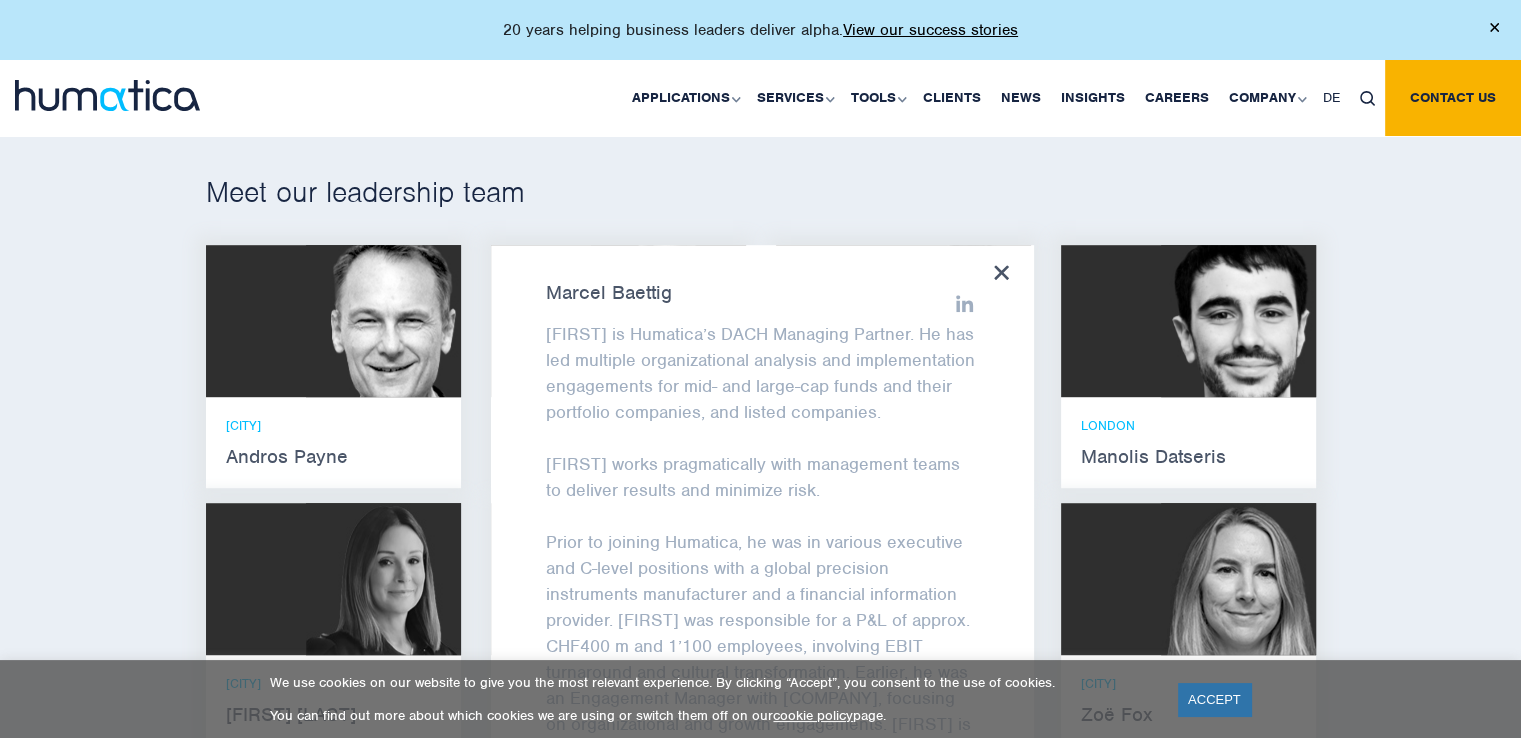 click on "Meet our leadership team
Andros Payne
He holds degrees in Electrical and Mechanical Engineering, and an MBA from the Stanford Business School. Andros speaks fluent German and English.
ZURICH" at bounding box center [760, 721] 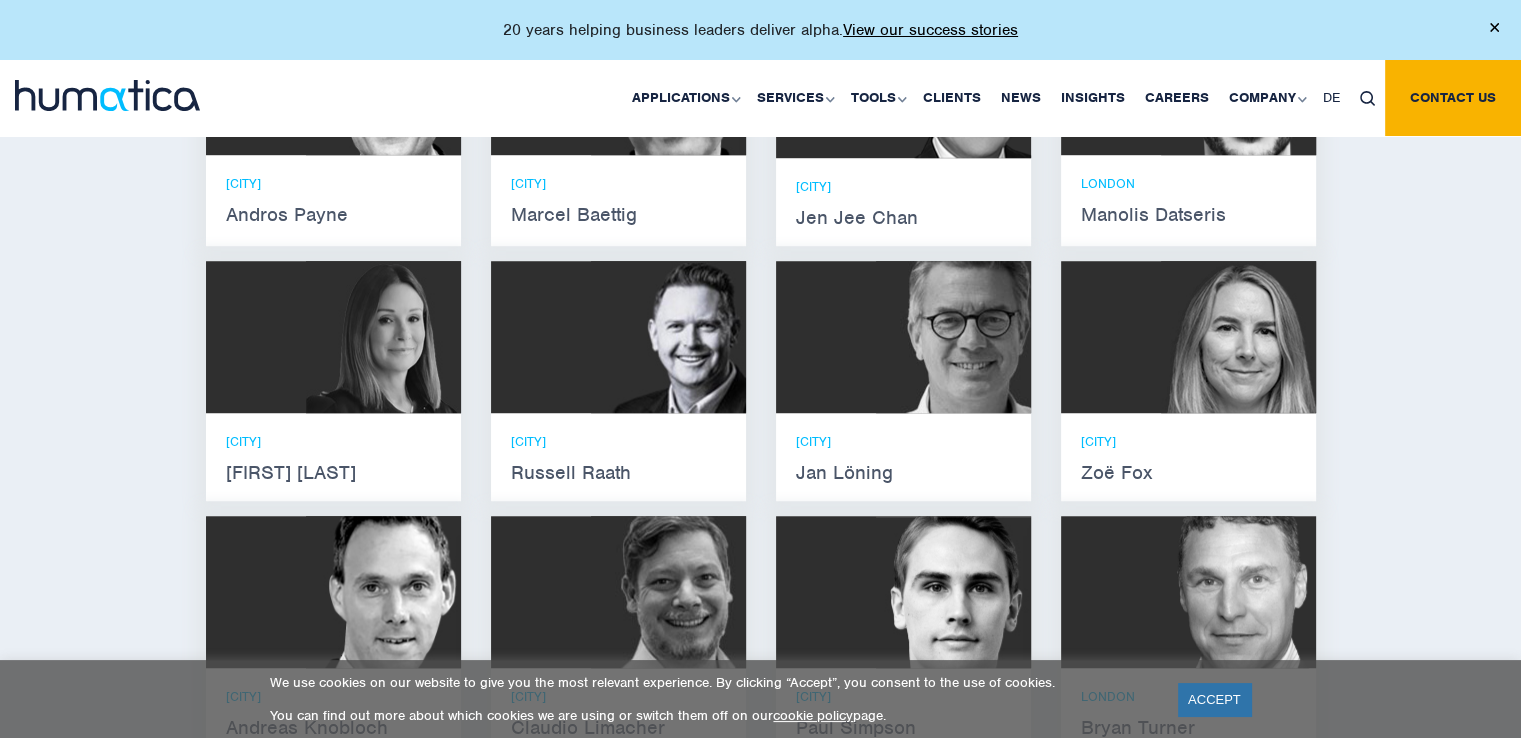 scroll, scrollTop: 1445, scrollLeft: 0, axis: vertical 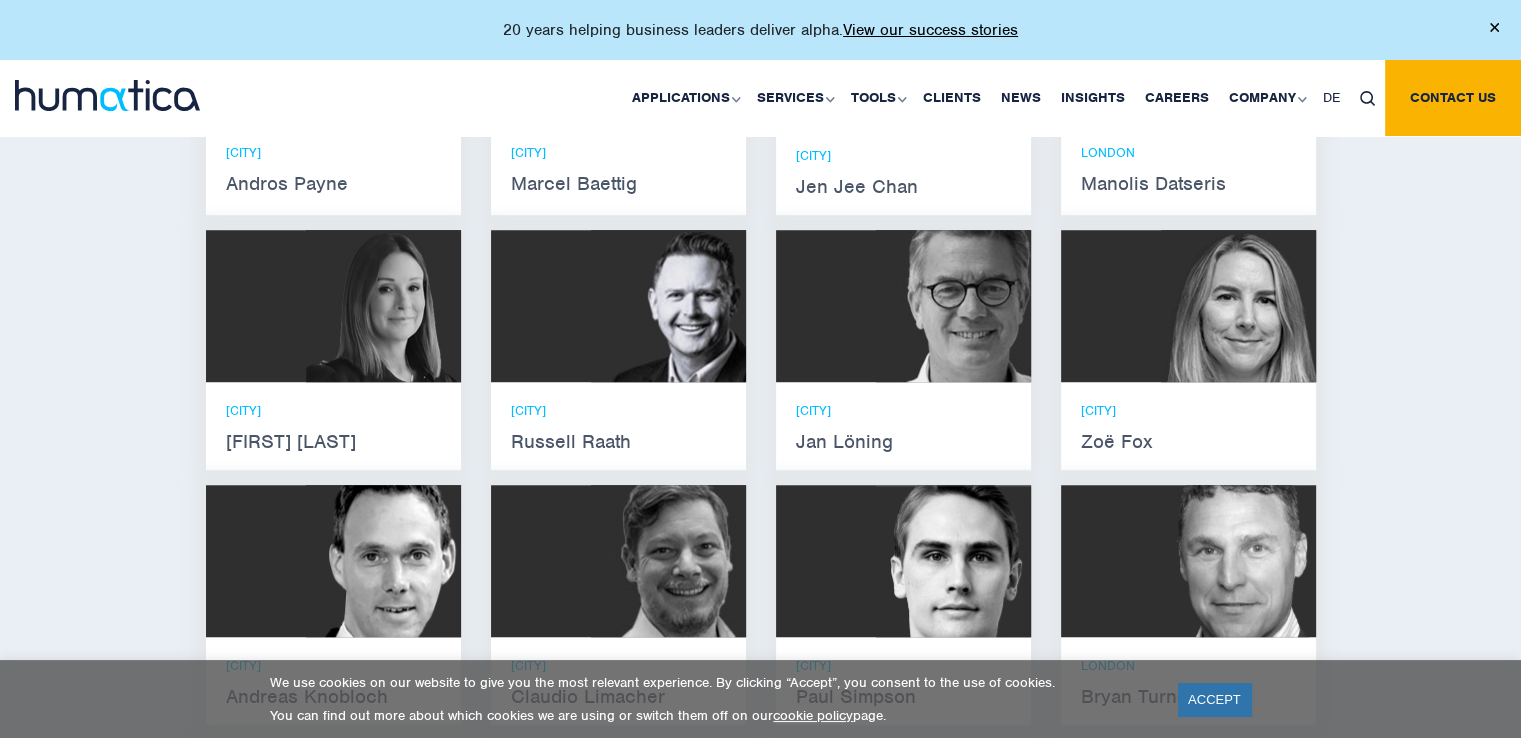 click at bounding box center [383, 306] 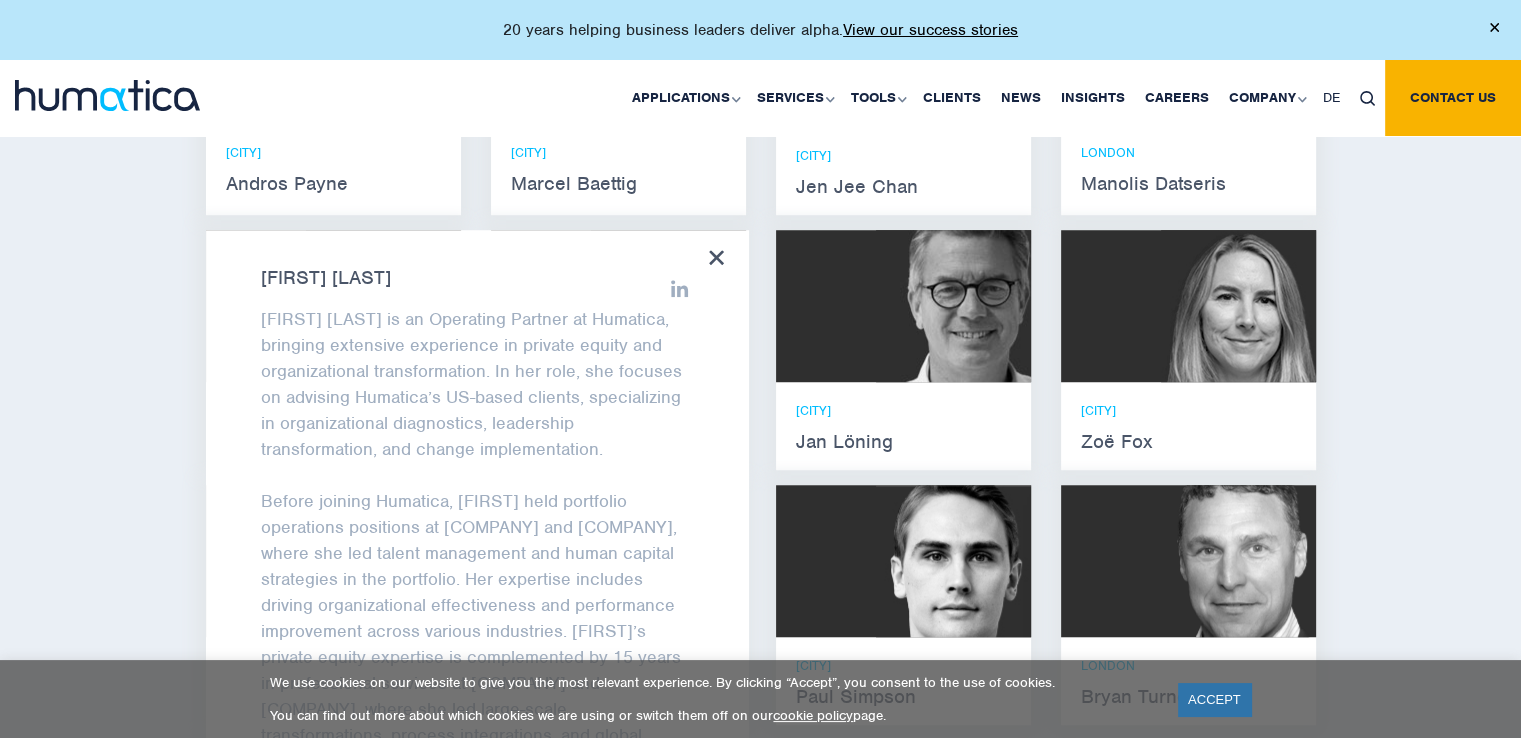 click at bounding box center [716, 259] 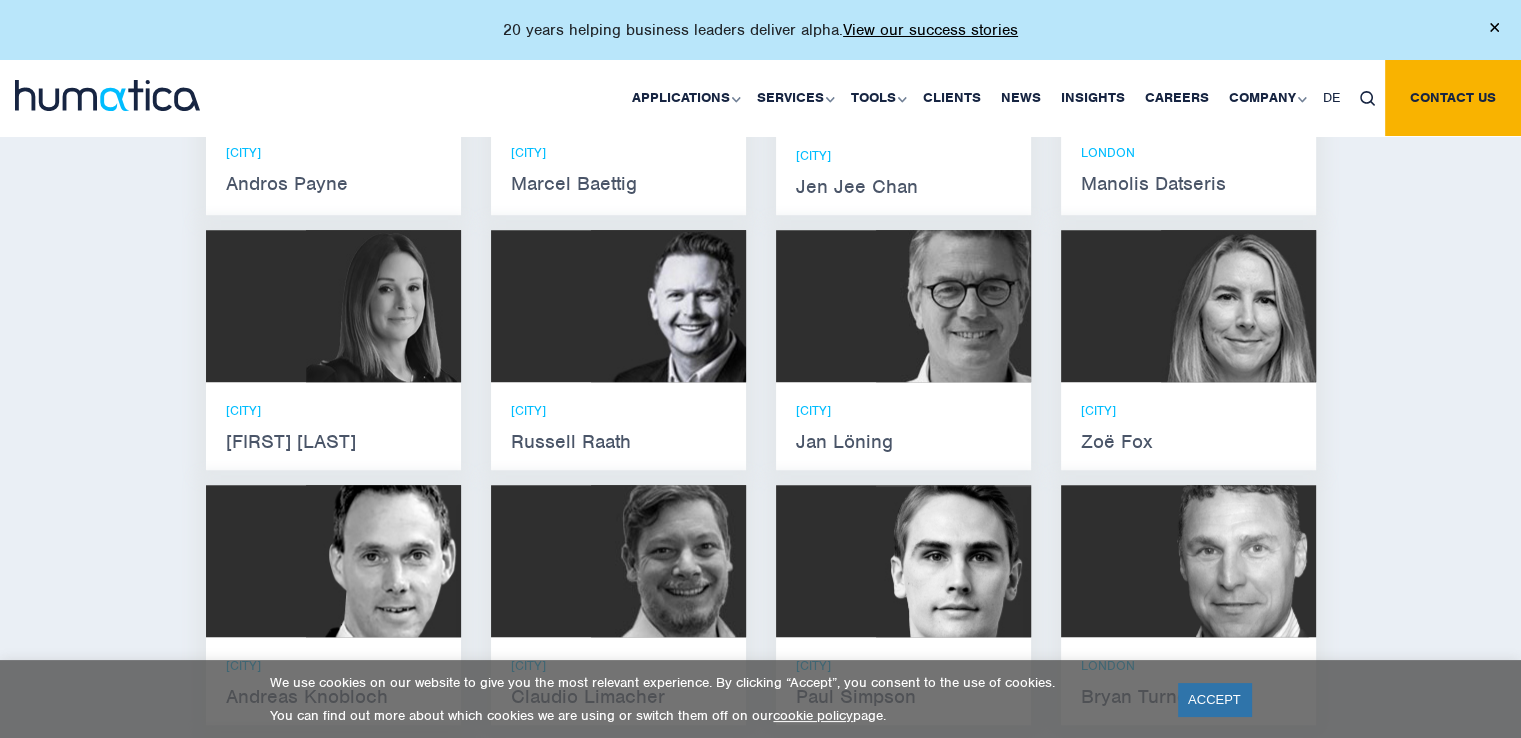 click at bounding box center [953, 306] 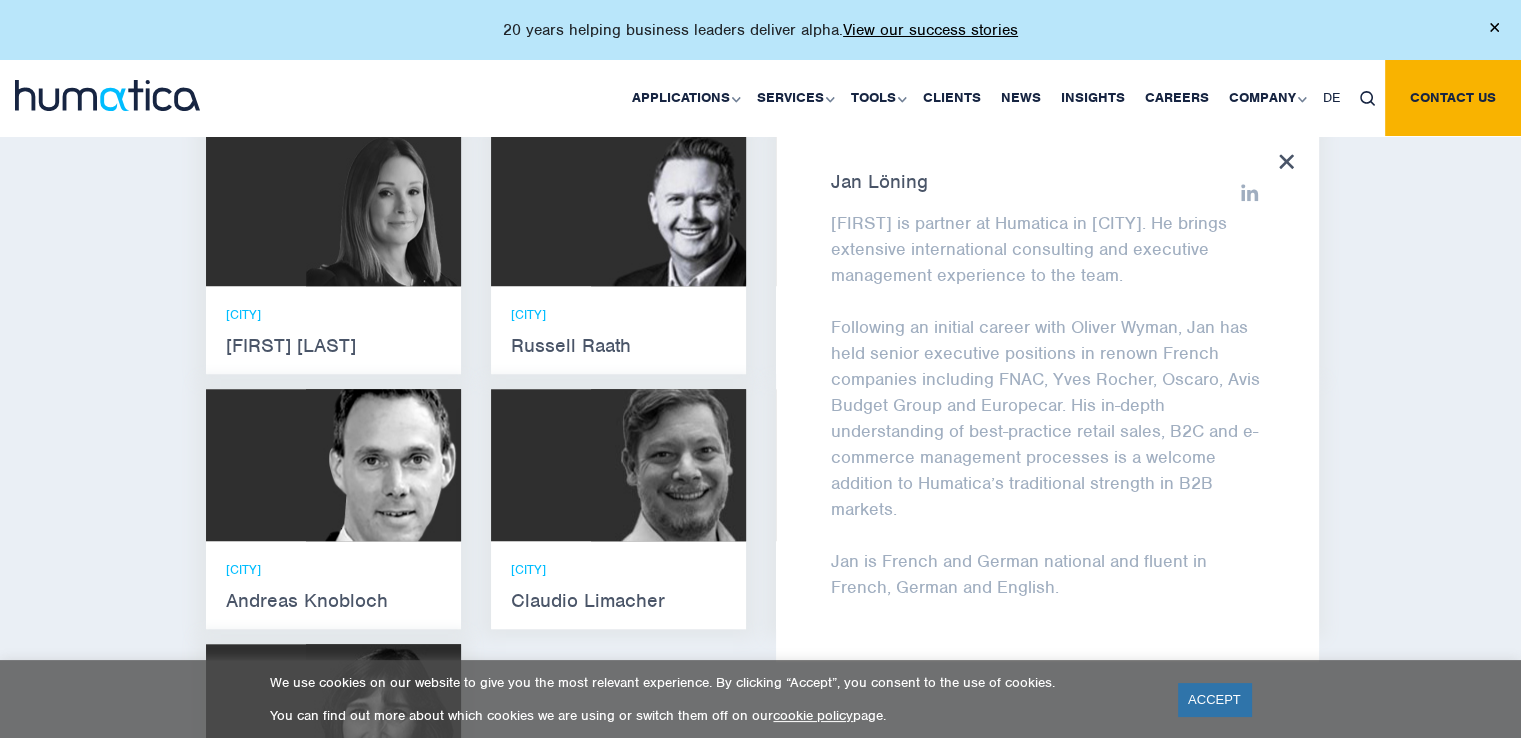 scroll, scrollTop: 1515, scrollLeft: 0, axis: vertical 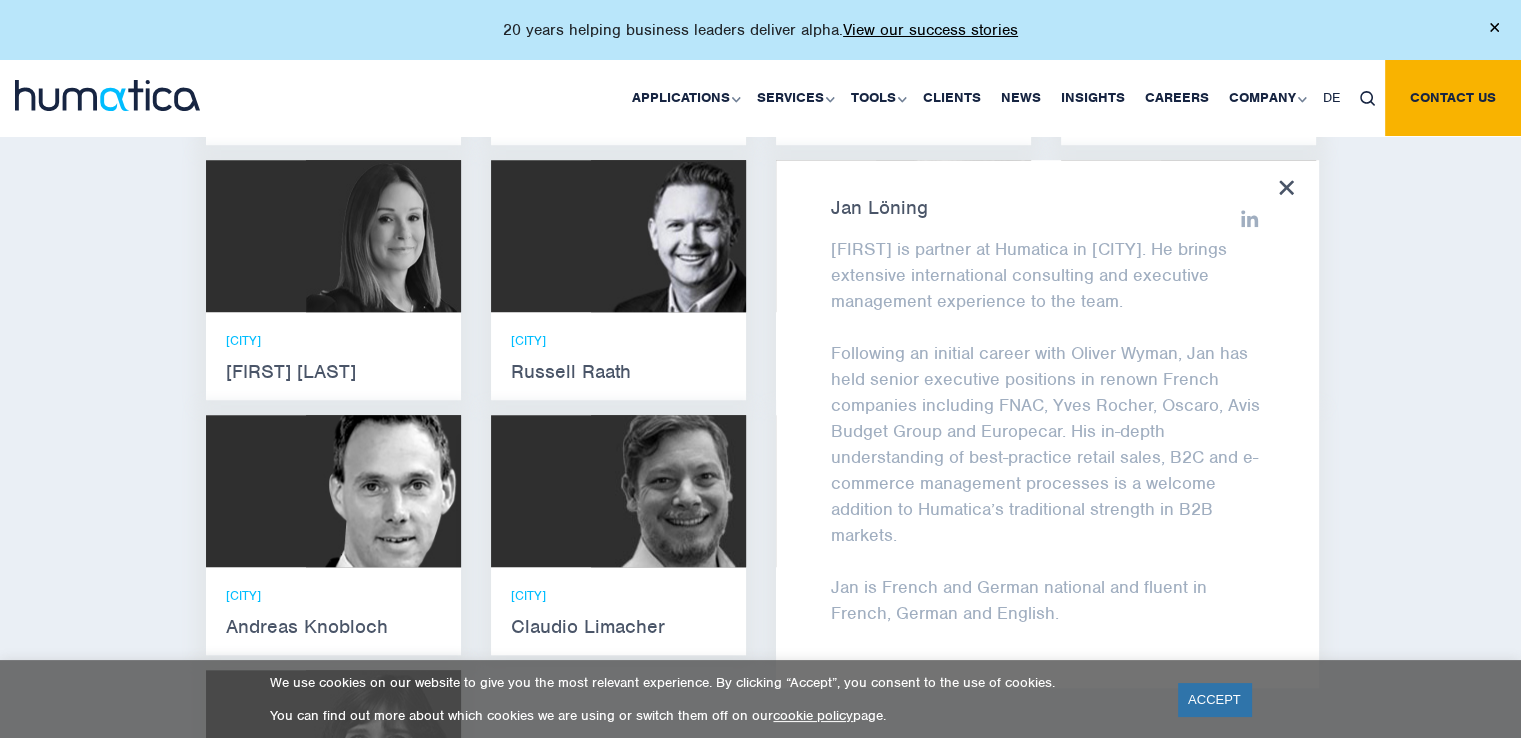 click at bounding box center (383, 491) 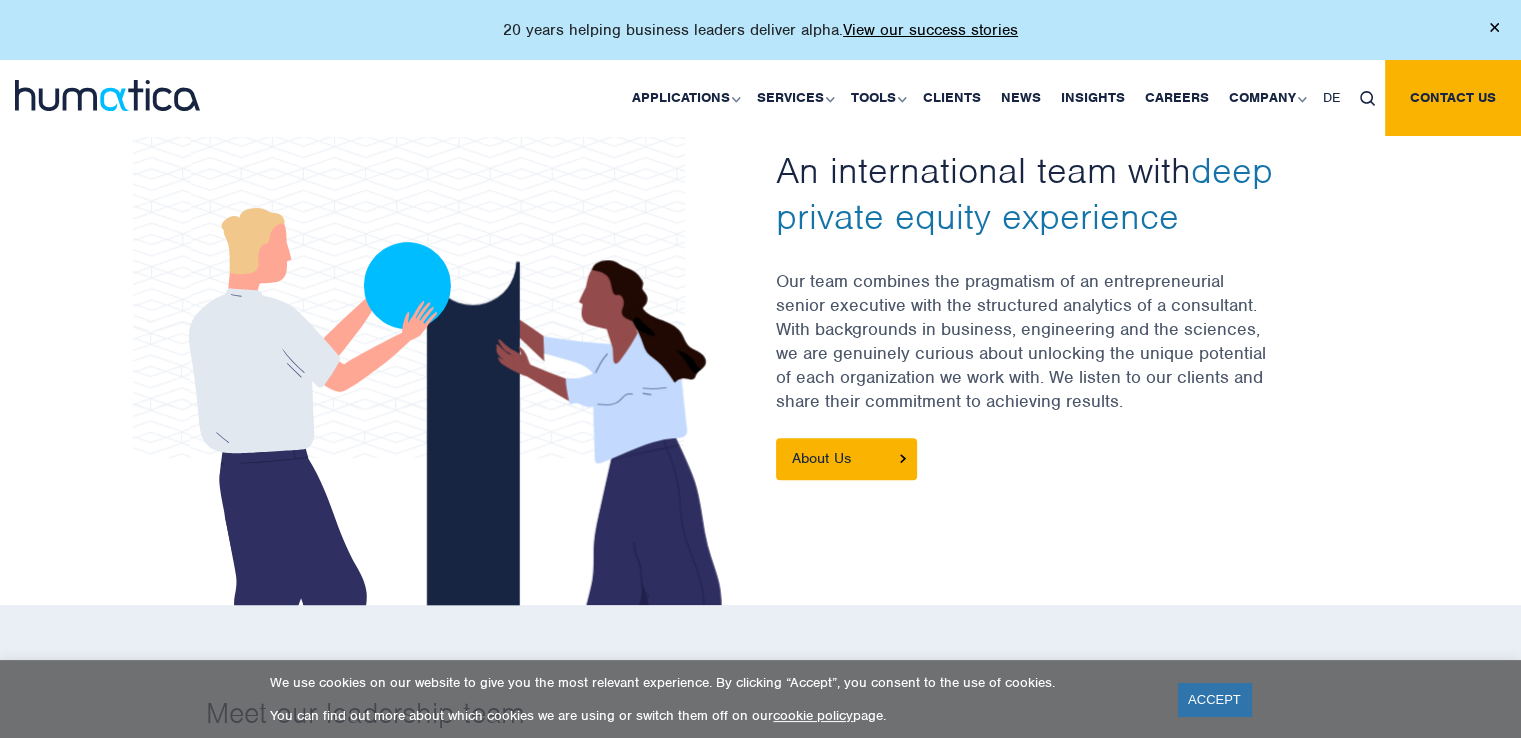 scroll, scrollTop: 0, scrollLeft: 0, axis: both 